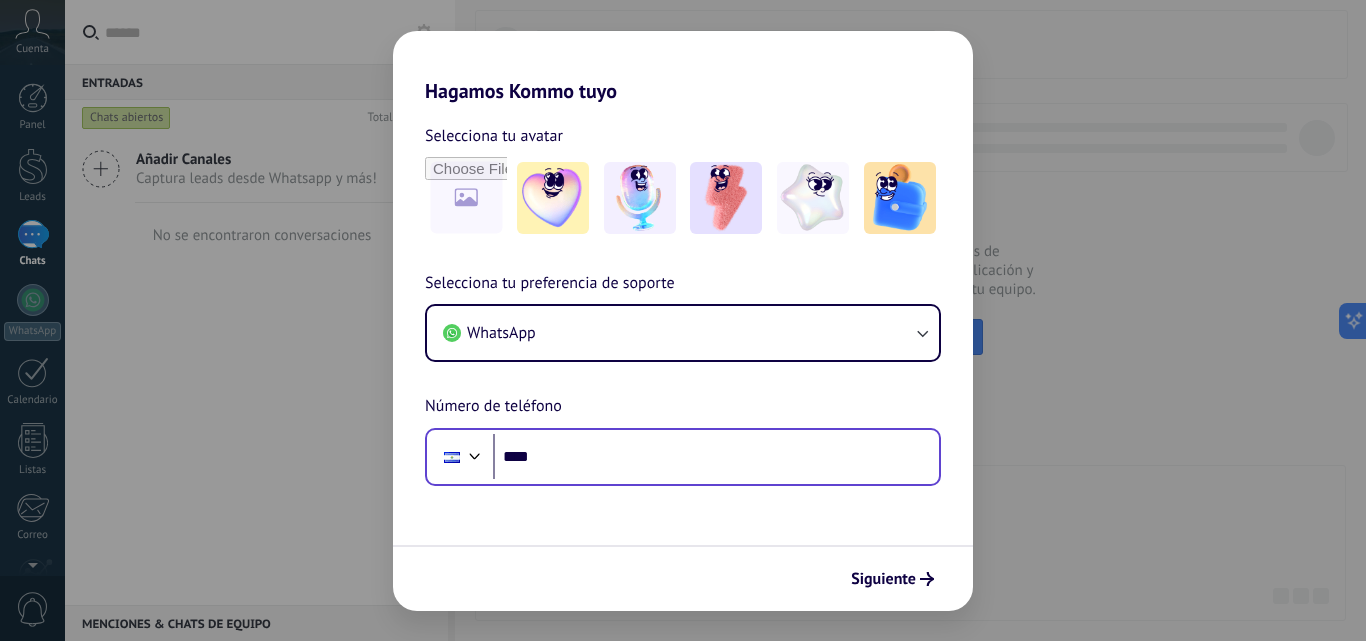 scroll, scrollTop: 0, scrollLeft: 0, axis: both 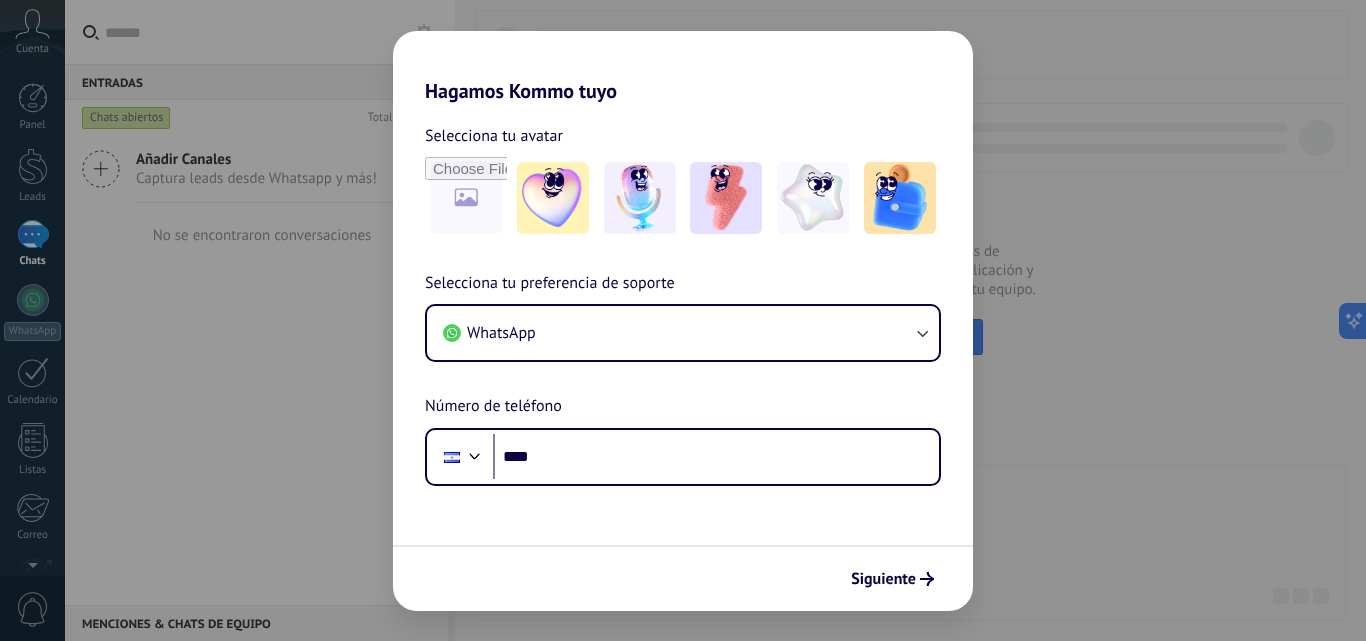click on "Hagamos Kommo tuyo Selecciona tu avatar Selecciona tu preferencia de soporte WhatsApp Número de teléfono Phone **** Siguiente" at bounding box center [683, 320] 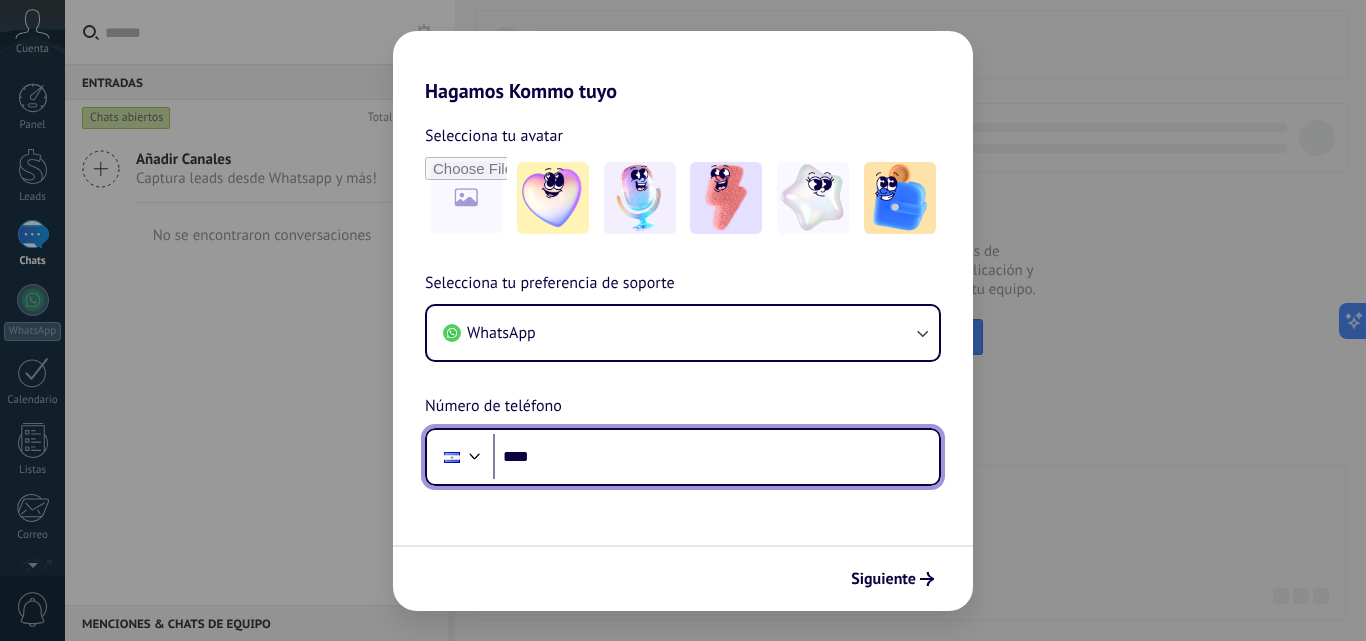 click at bounding box center [475, 454] 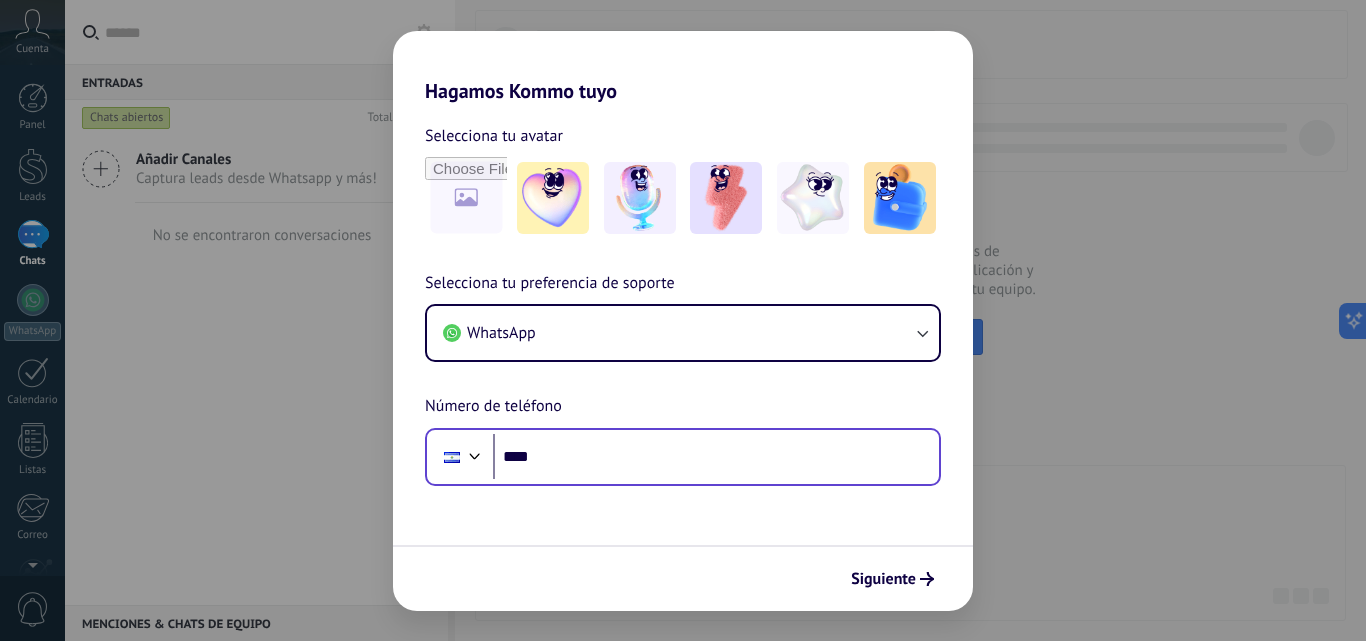 scroll, scrollTop: 75, scrollLeft: 0, axis: vertical 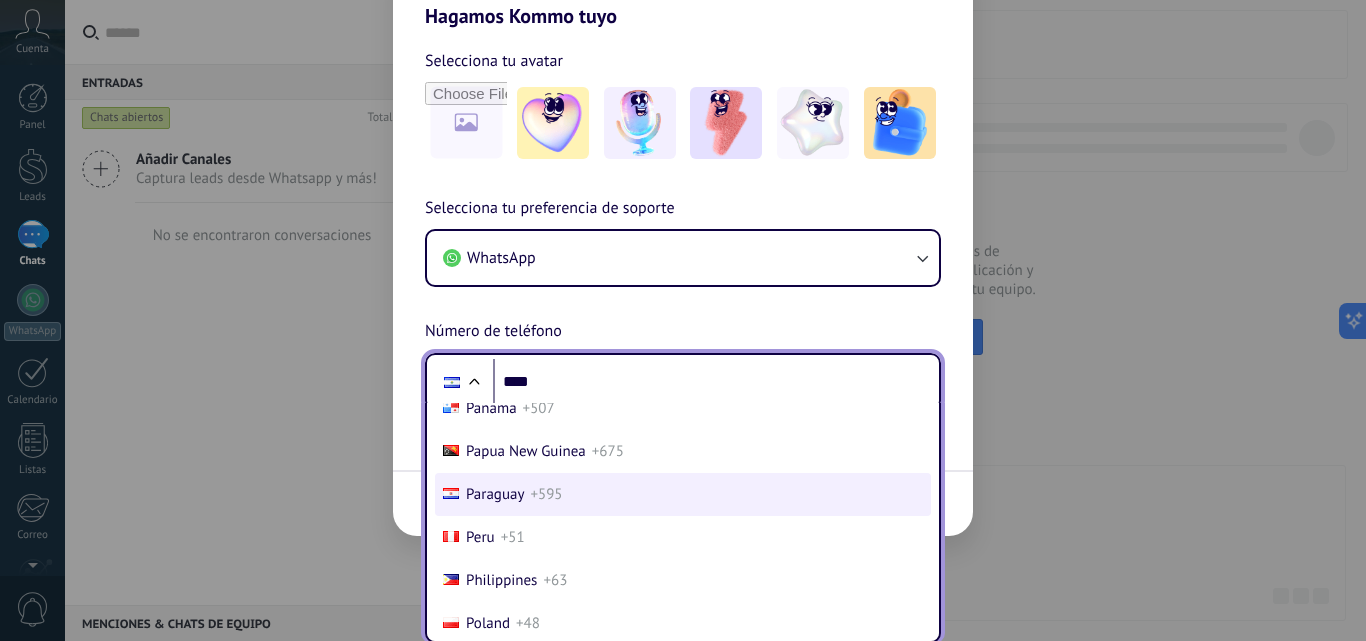 click on "Paraguay" at bounding box center [495, 494] 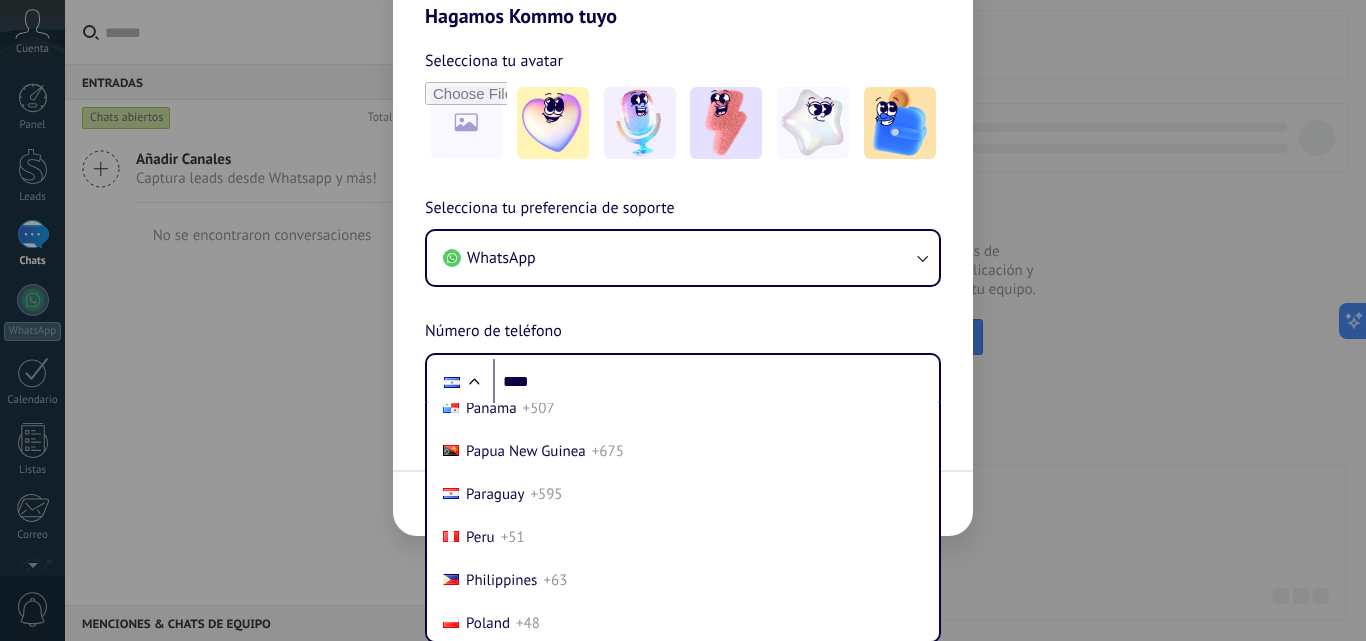 scroll, scrollTop: 0, scrollLeft: 0, axis: both 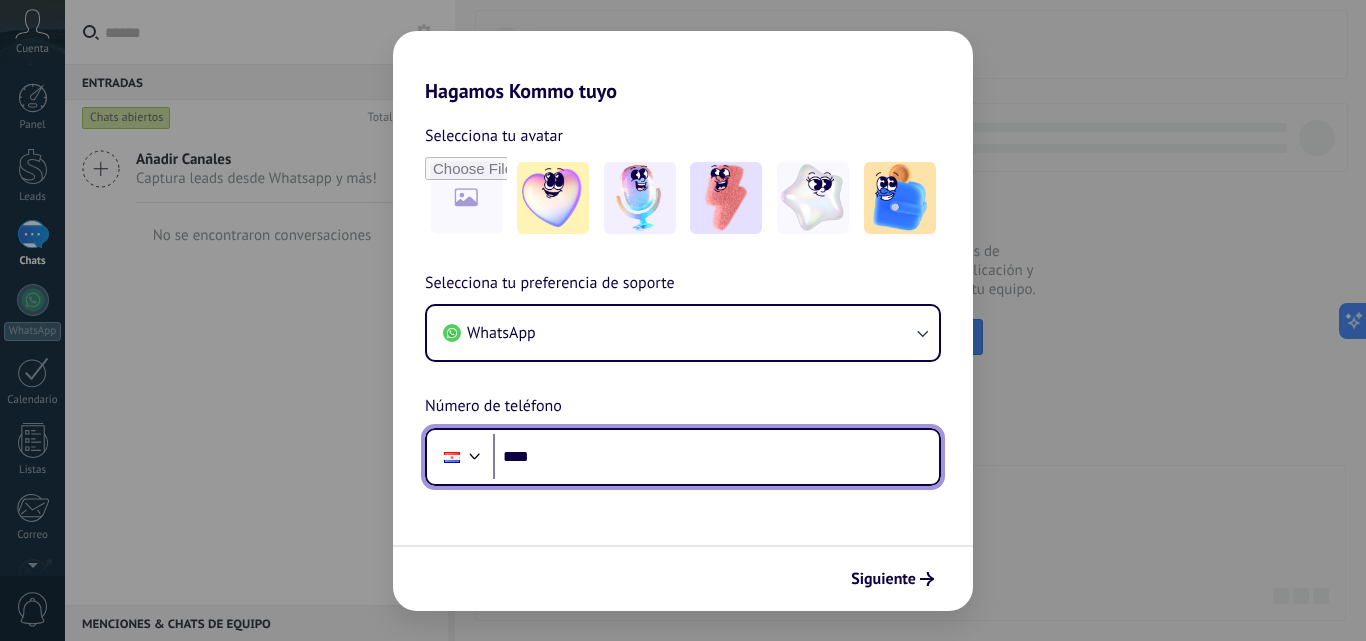 click on "****" at bounding box center [716, 457] 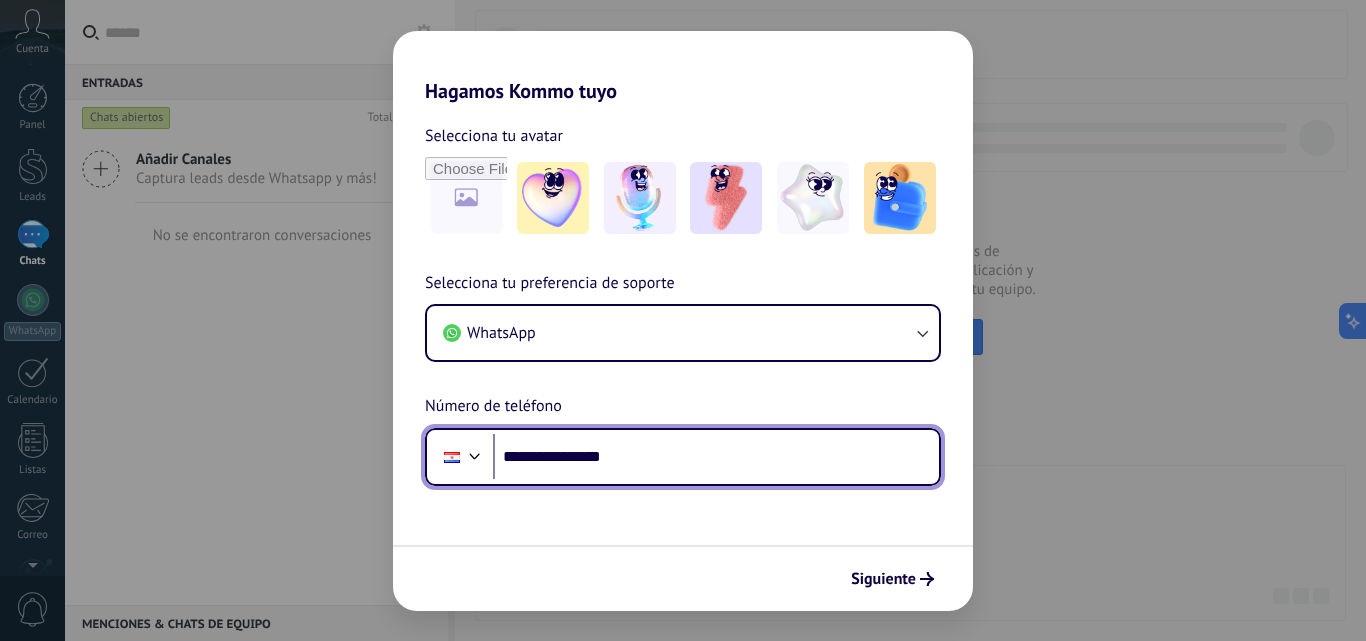 drag, startPoint x: 640, startPoint y: 454, endPoint x: 546, endPoint y: 466, distance: 94.76286 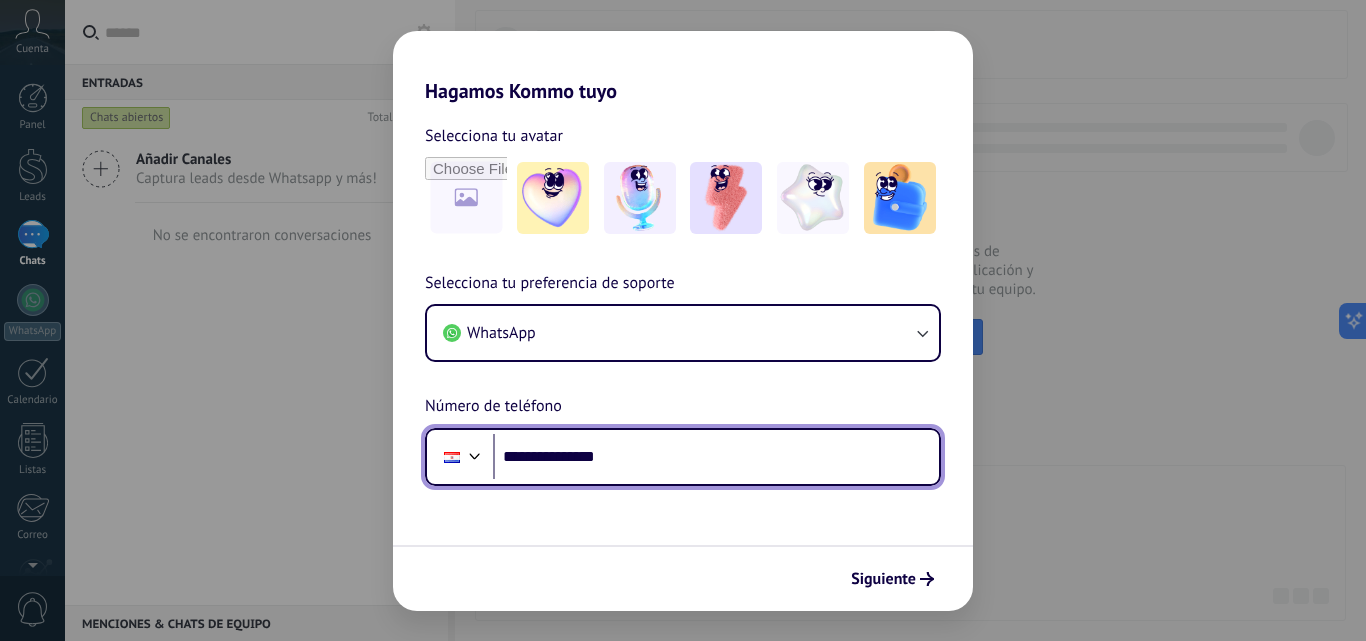 type on "**********" 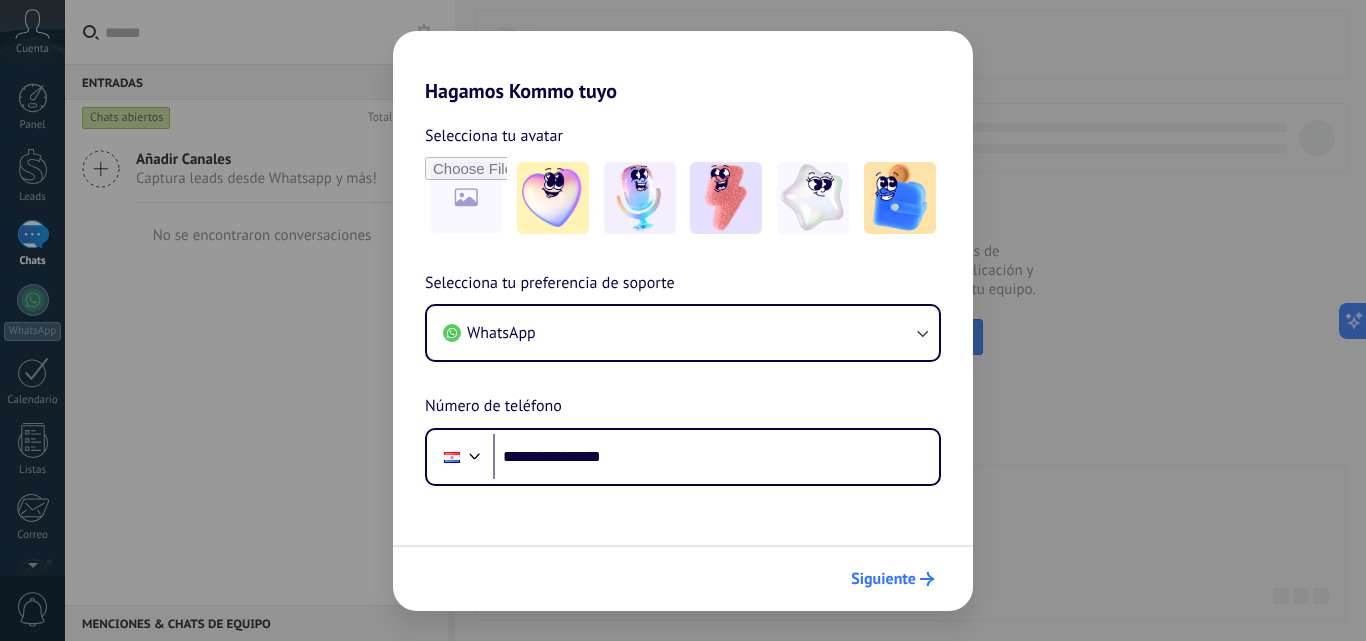 click on "Siguiente" at bounding box center [892, 579] 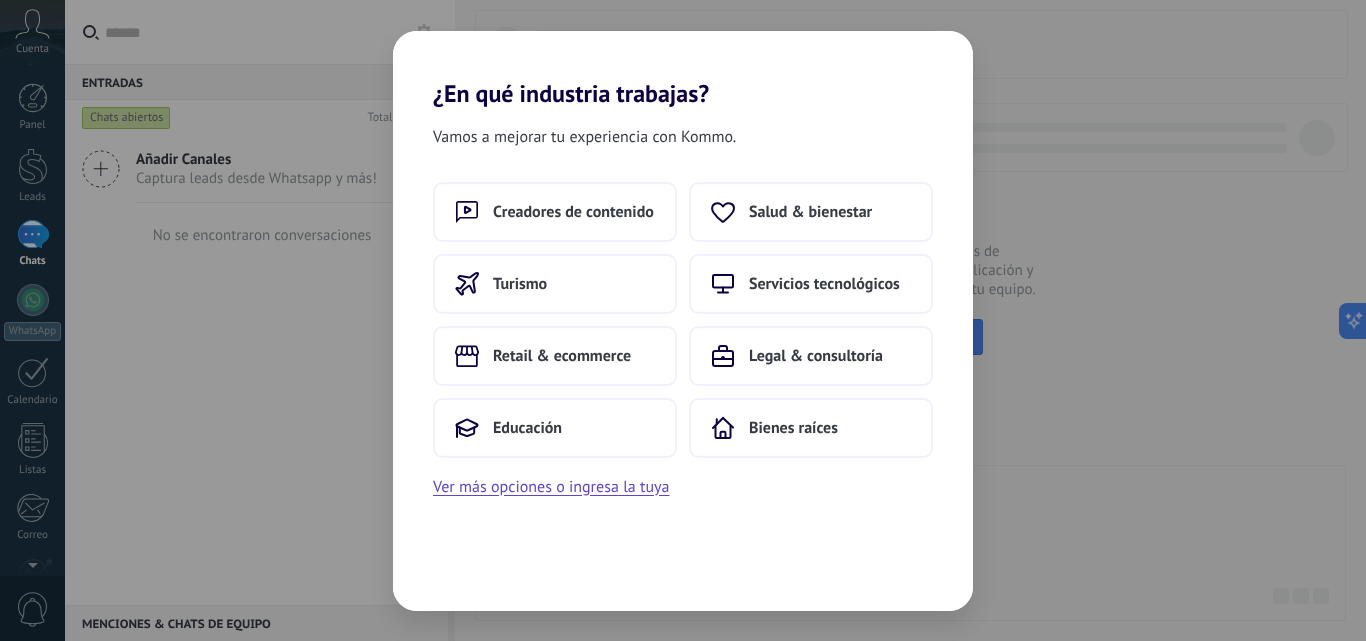 scroll, scrollTop: 0, scrollLeft: 0, axis: both 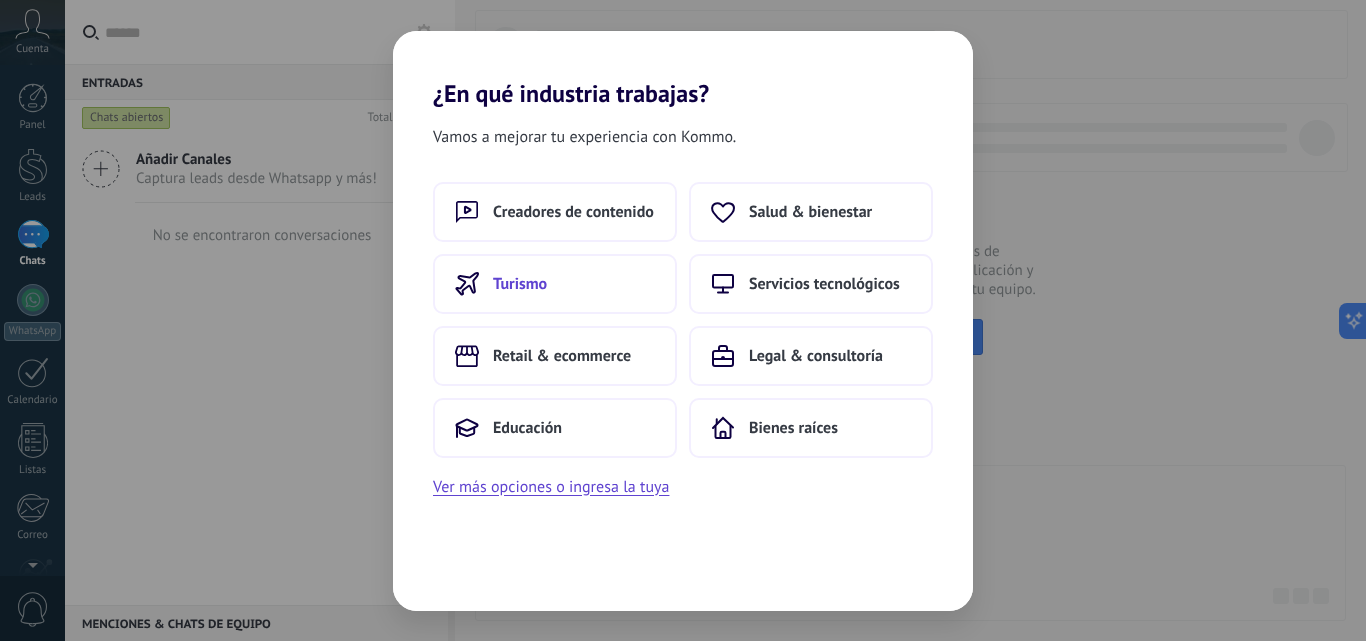 click on "Turismo" at bounding box center [555, 284] 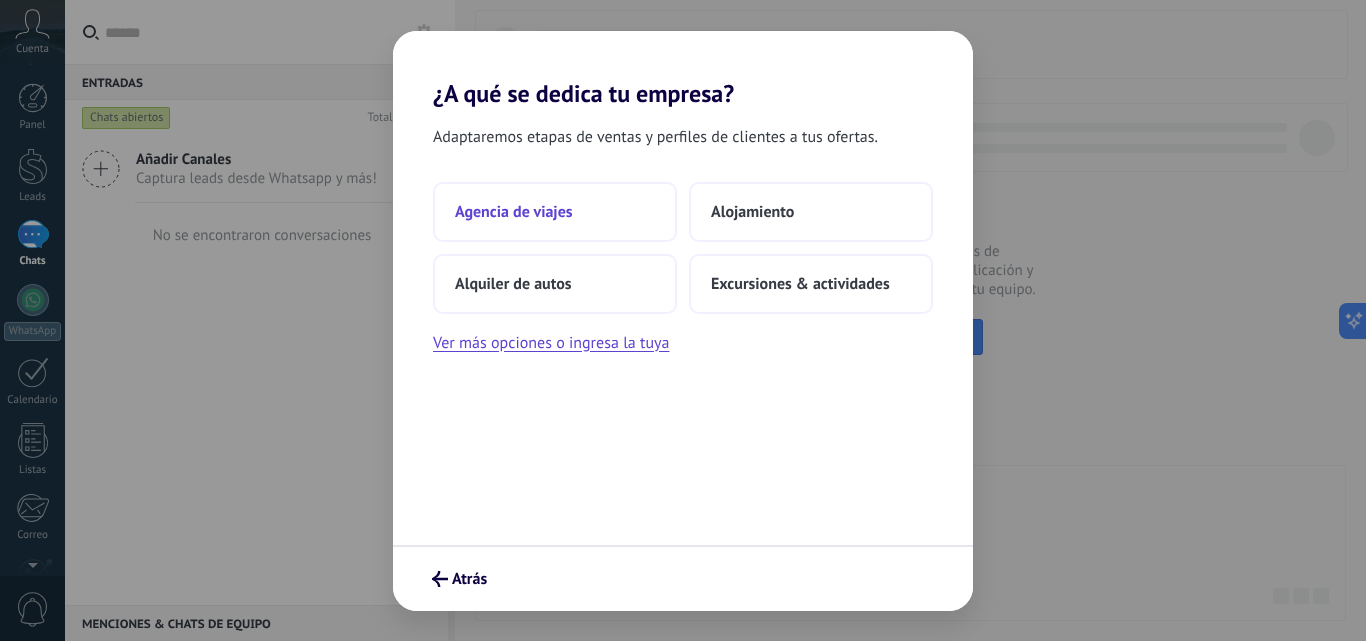 click on "Agencia de viajes" at bounding box center (555, 212) 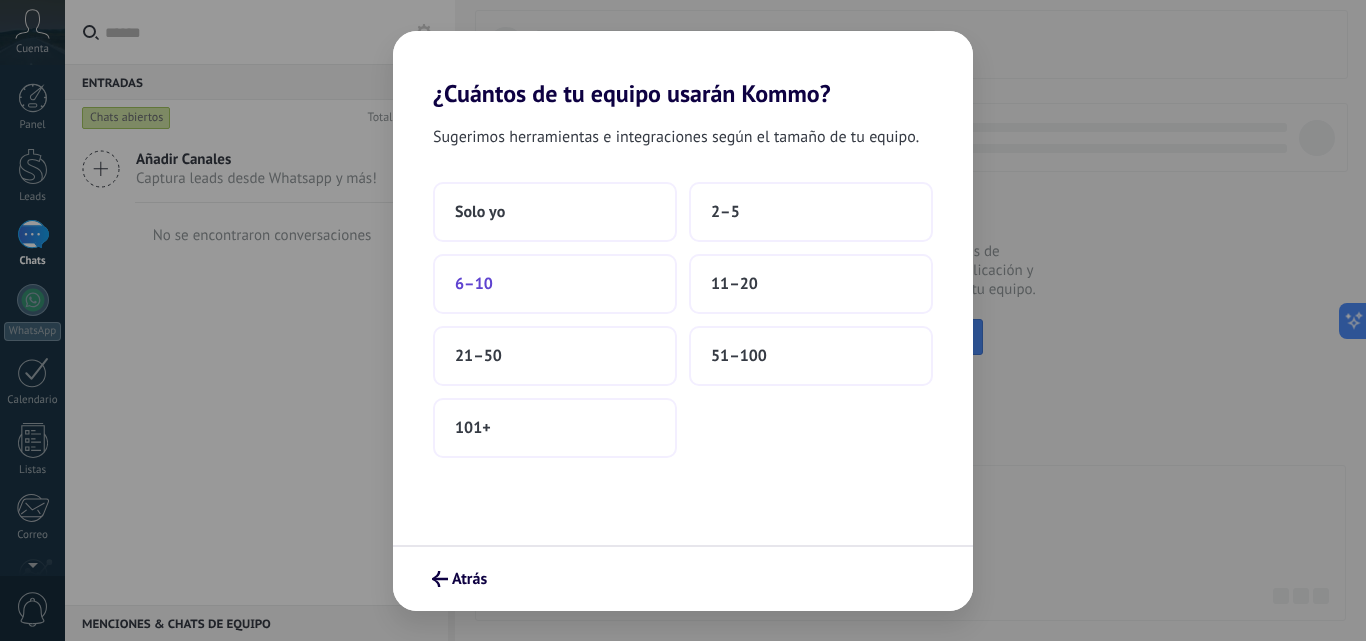click on "6–10" at bounding box center [555, 284] 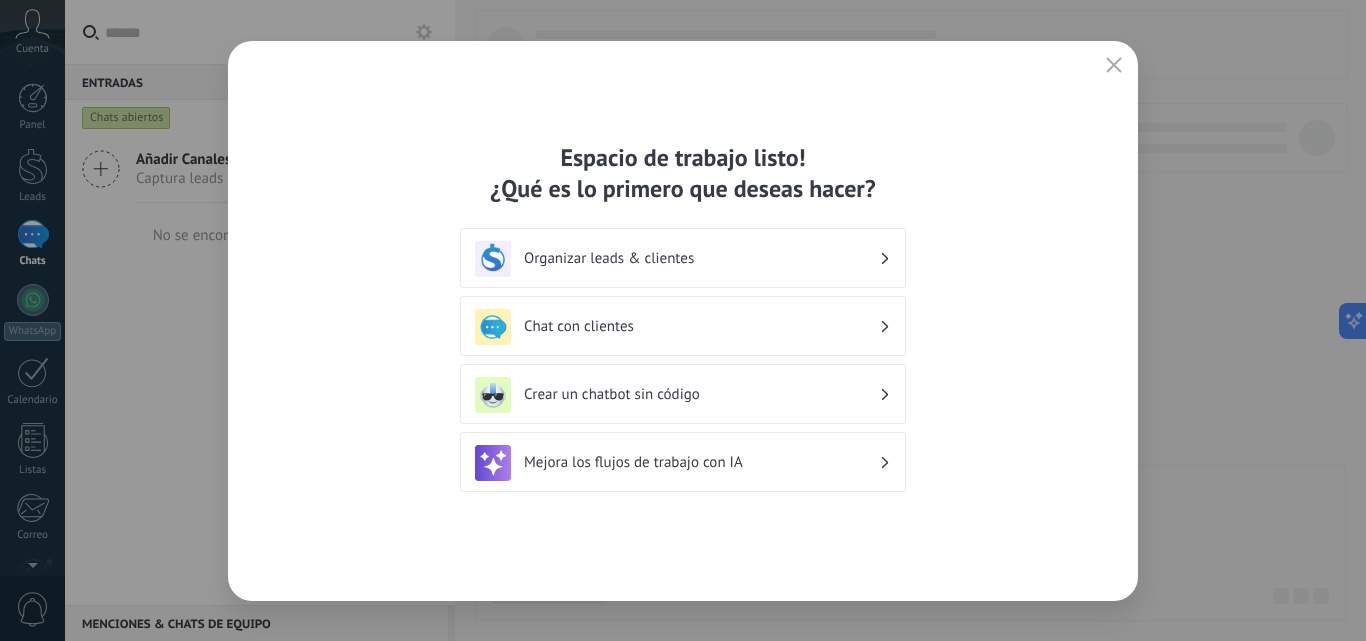click on "Organizar leads & clientes" at bounding box center (701, 258) 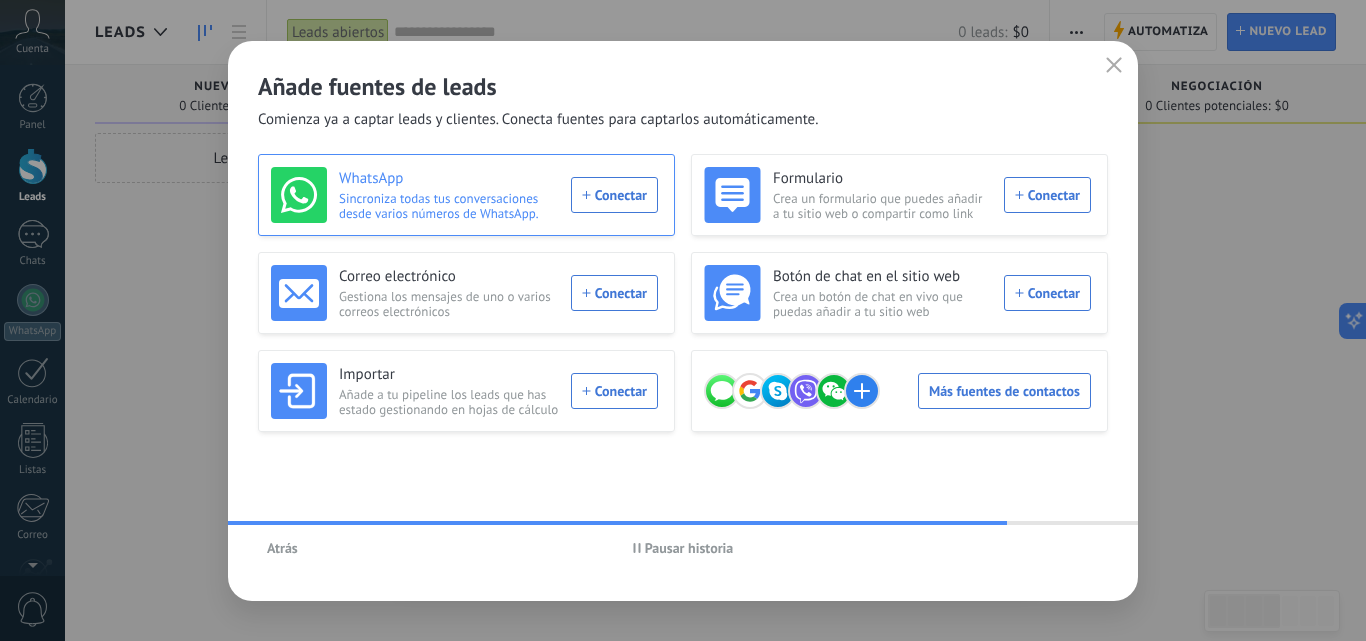 click on "WhatsApp Sincroniza todas tus conversaciones desde varios números de WhatsApp. Conectar" at bounding box center [464, 195] 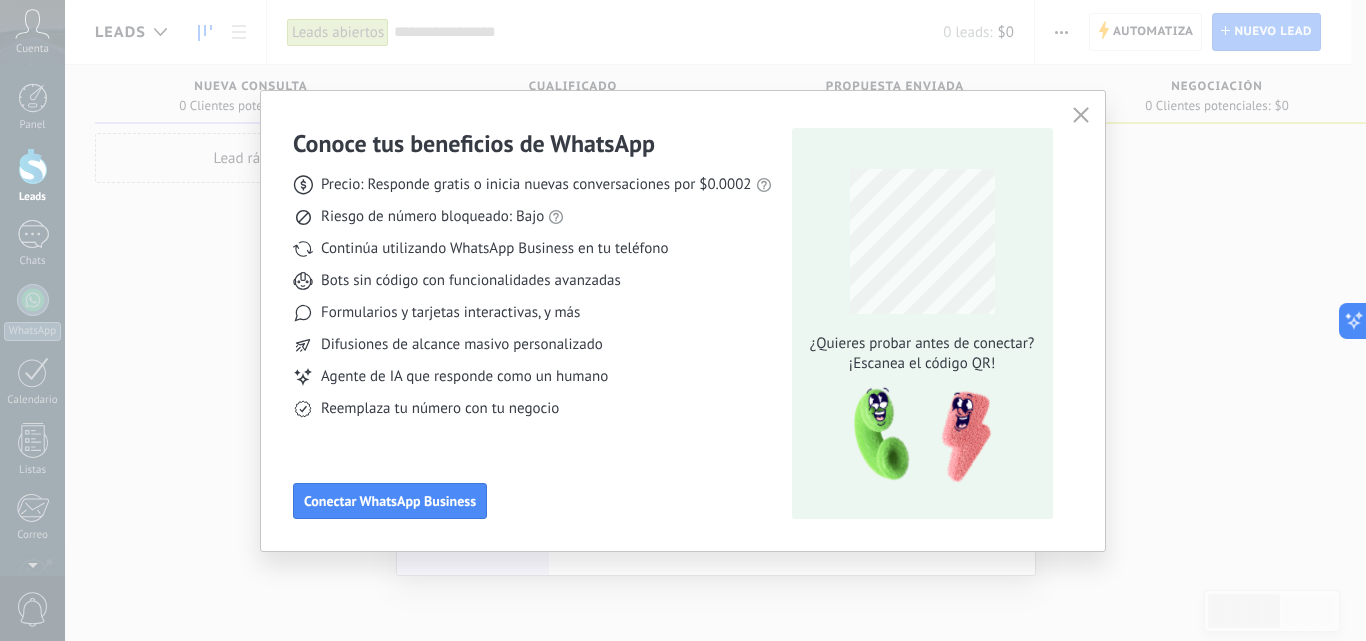 click 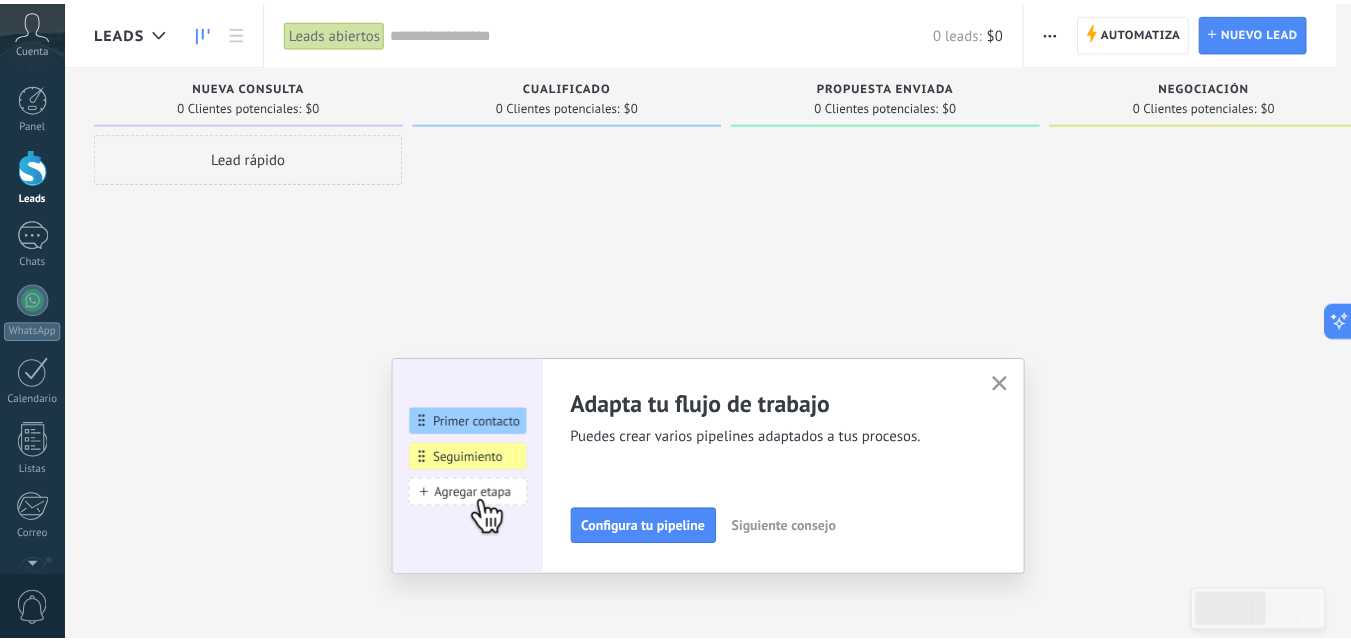 scroll, scrollTop: 191, scrollLeft: 0, axis: vertical 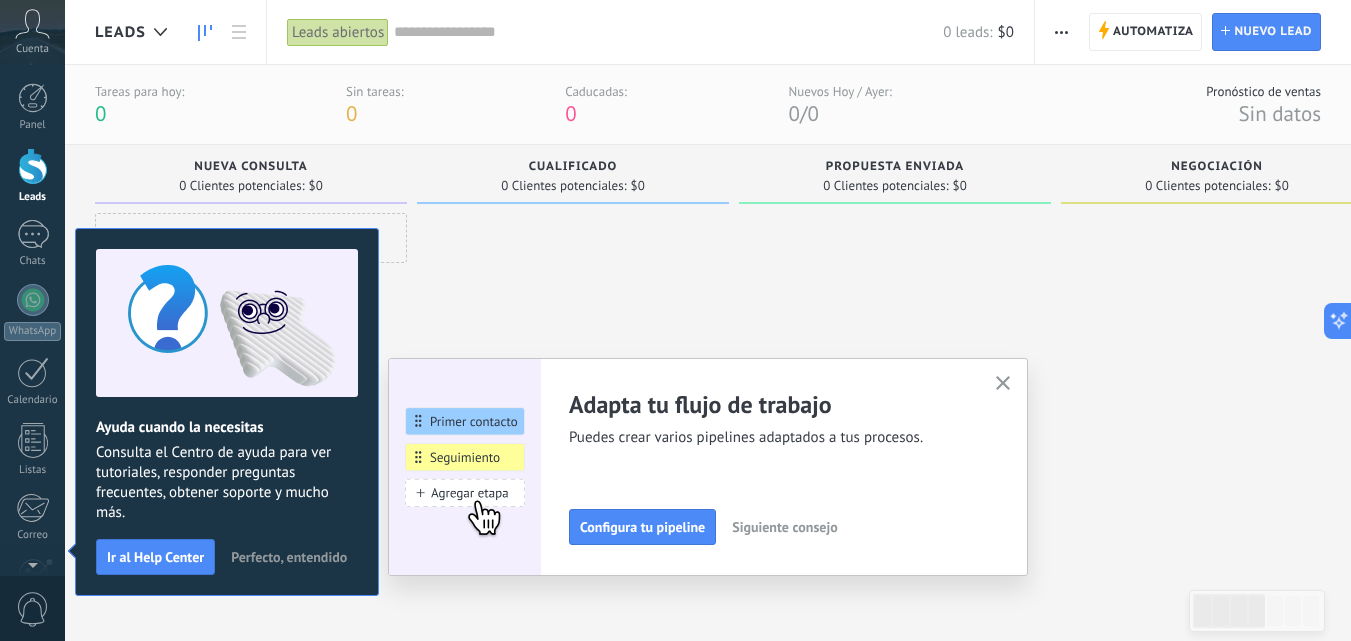 click 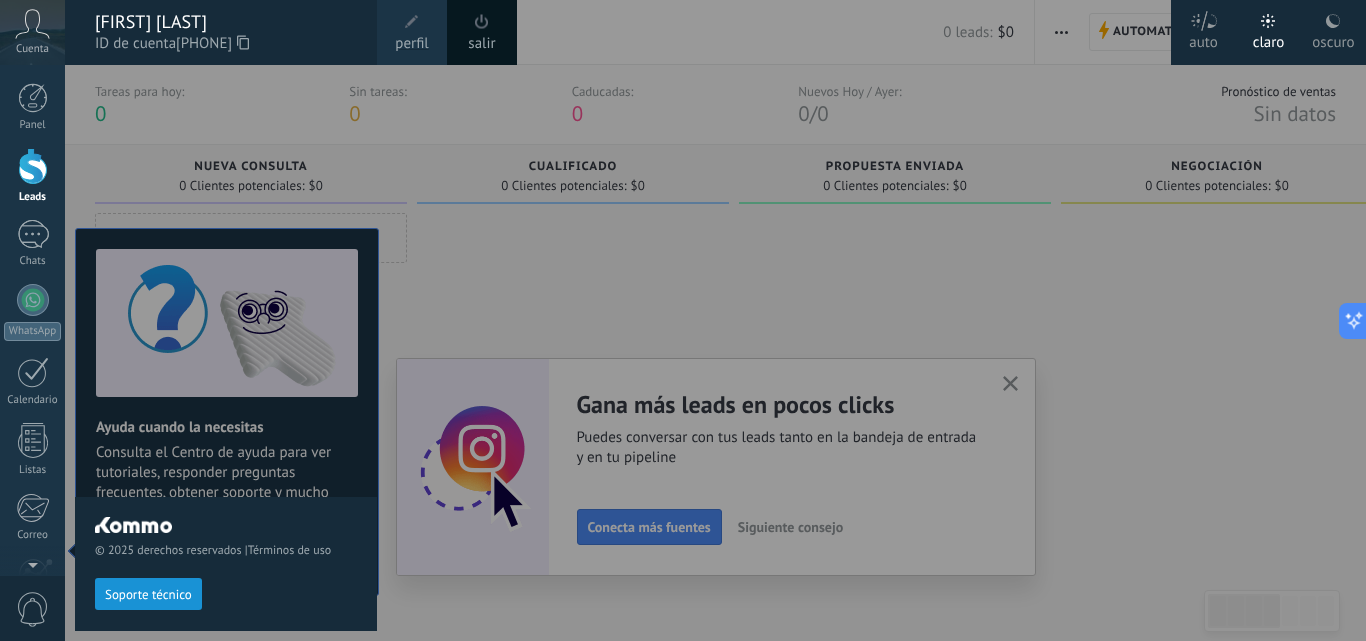 click at bounding box center (748, 320) 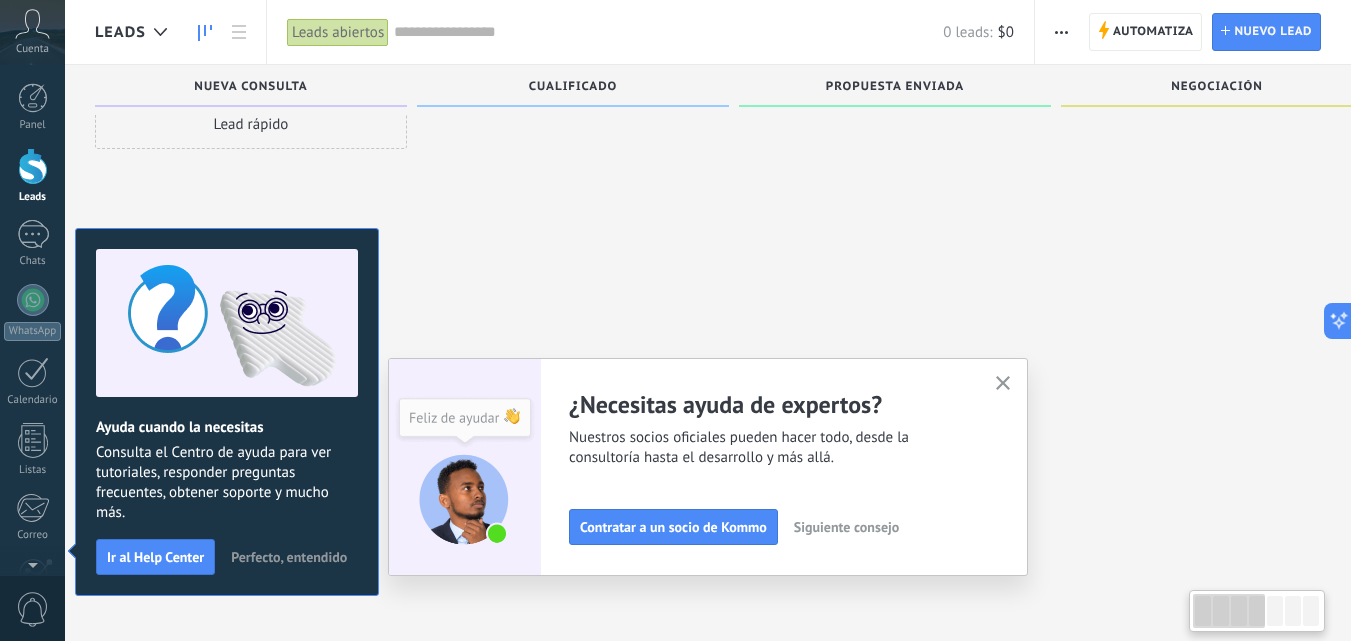 scroll, scrollTop: 19, scrollLeft: 0, axis: vertical 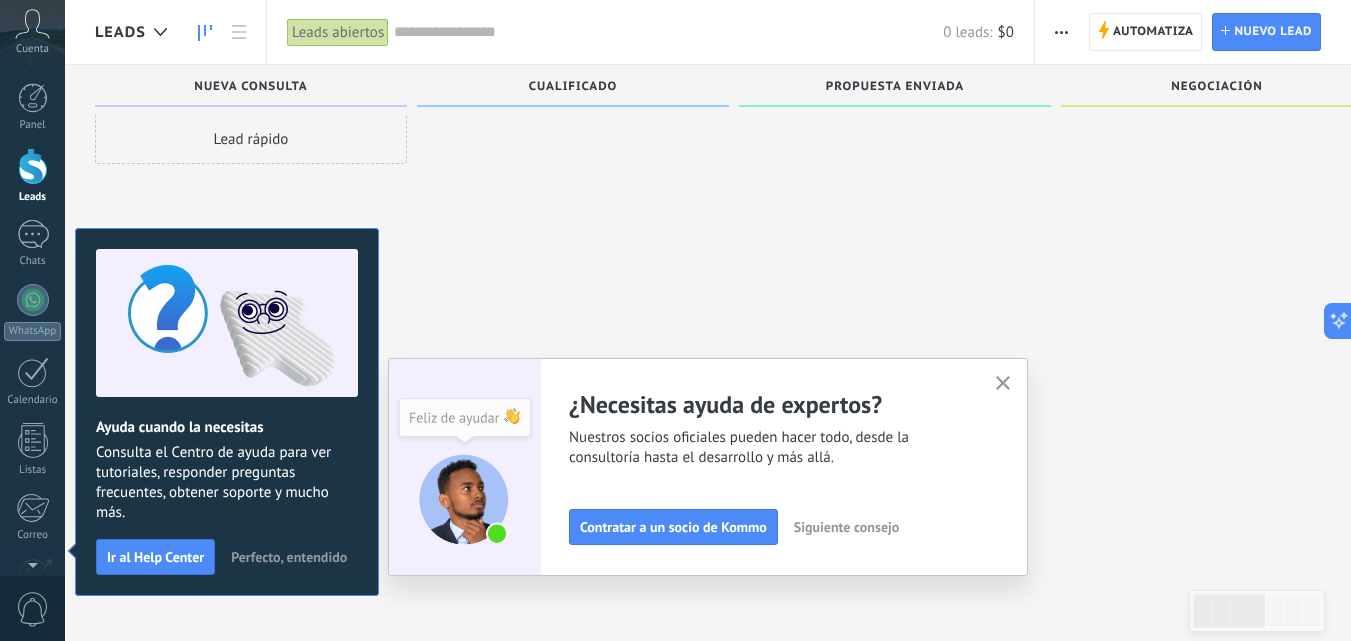 click 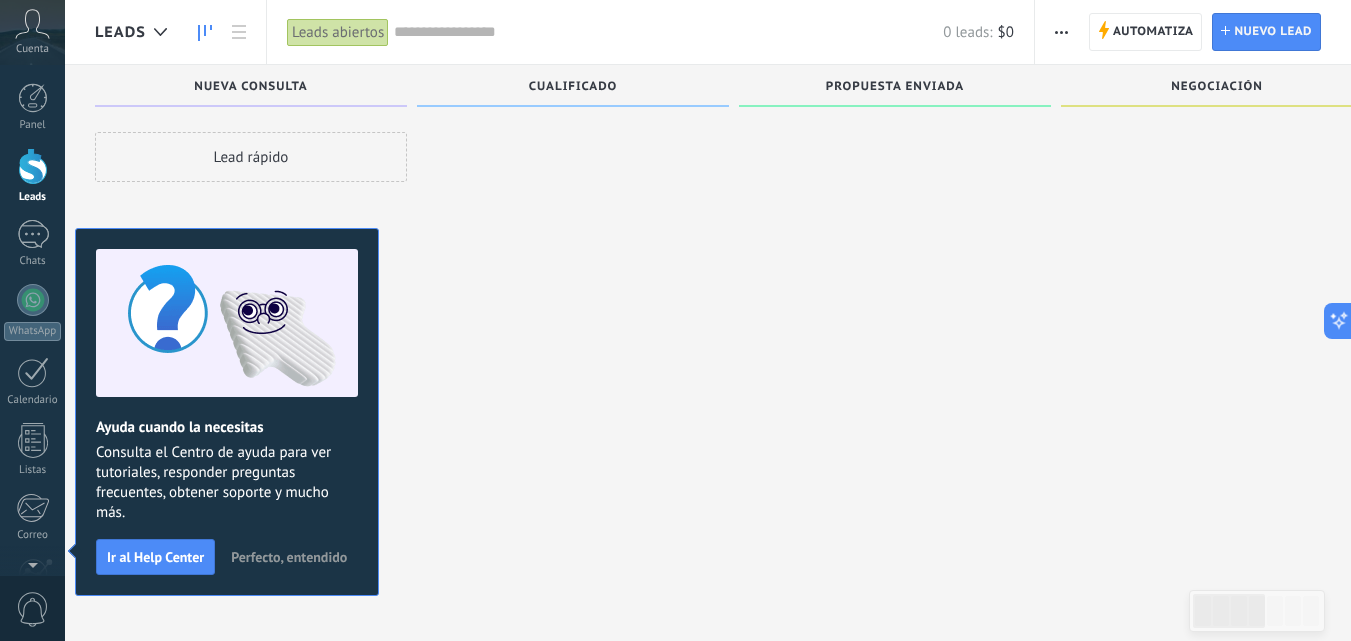 scroll, scrollTop: 0, scrollLeft: 0, axis: both 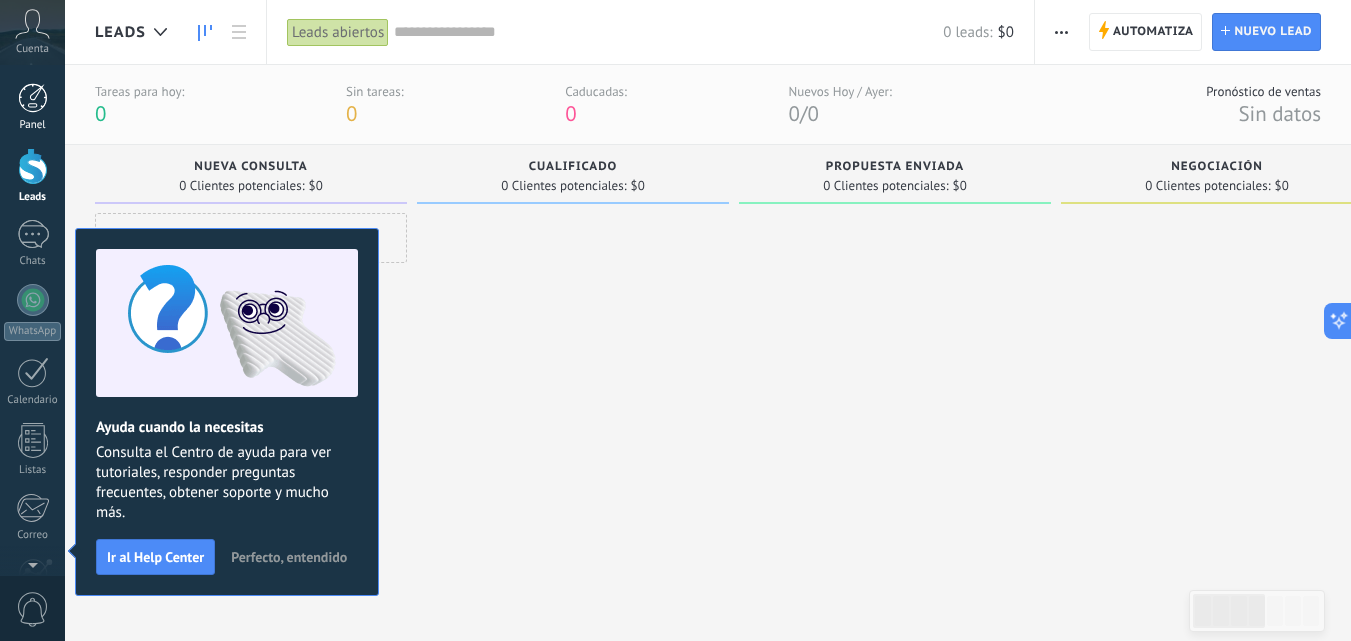 click at bounding box center (33, 98) 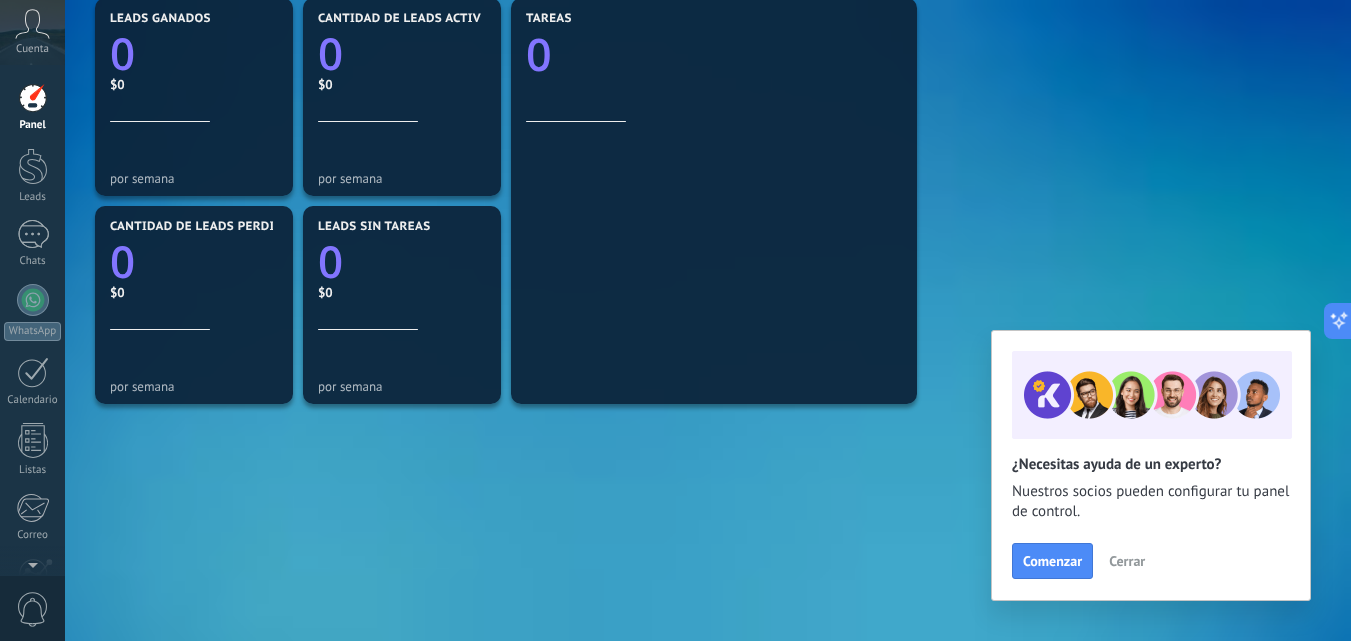 scroll, scrollTop: 700, scrollLeft: 0, axis: vertical 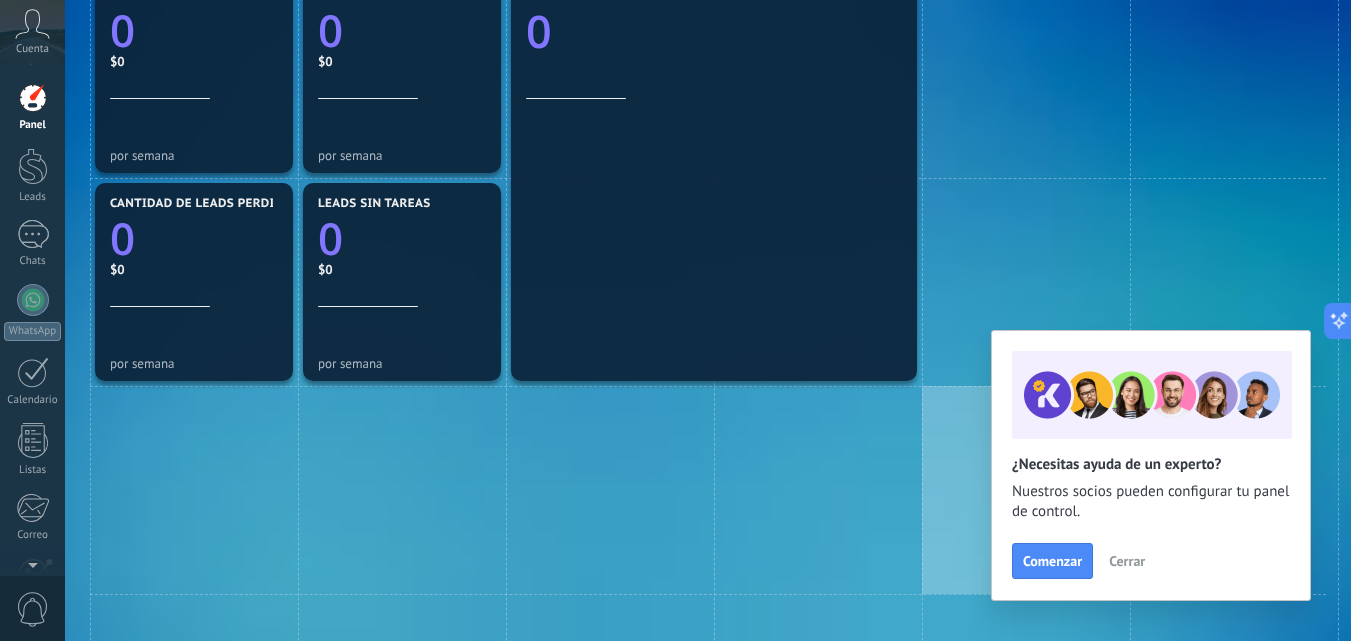 click on "Cerrar" at bounding box center (1127, 561) 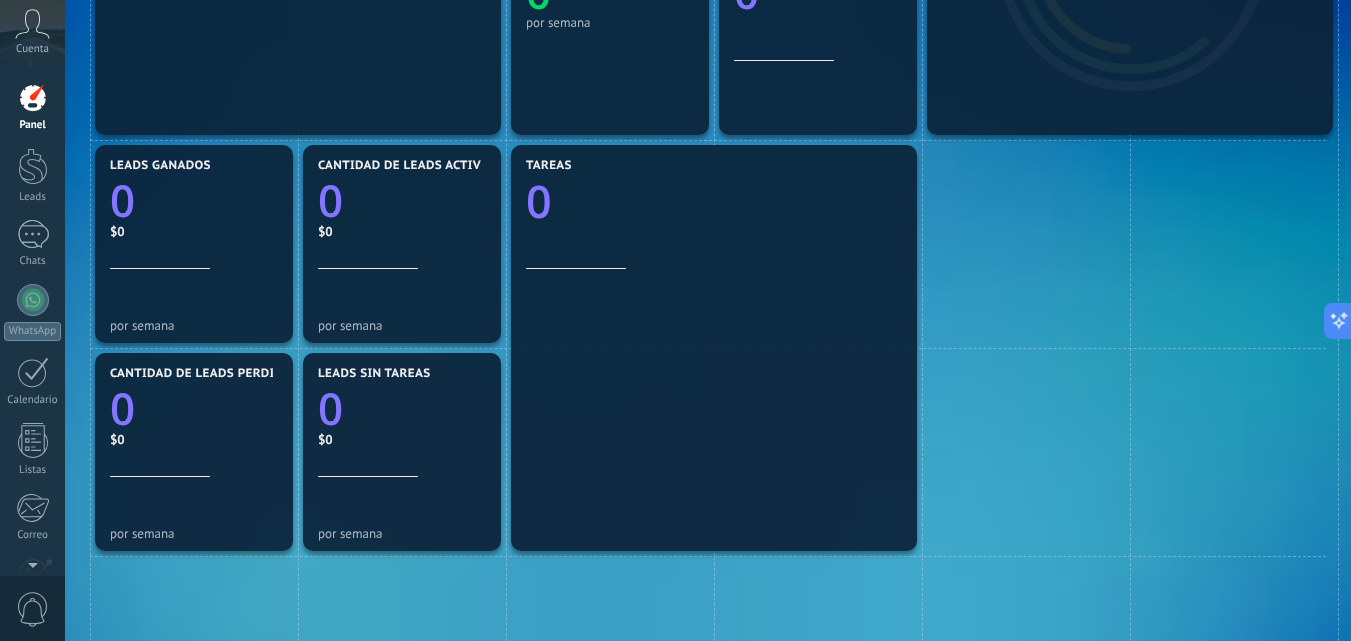 scroll, scrollTop: 0, scrollLeft: 0, axis: both 